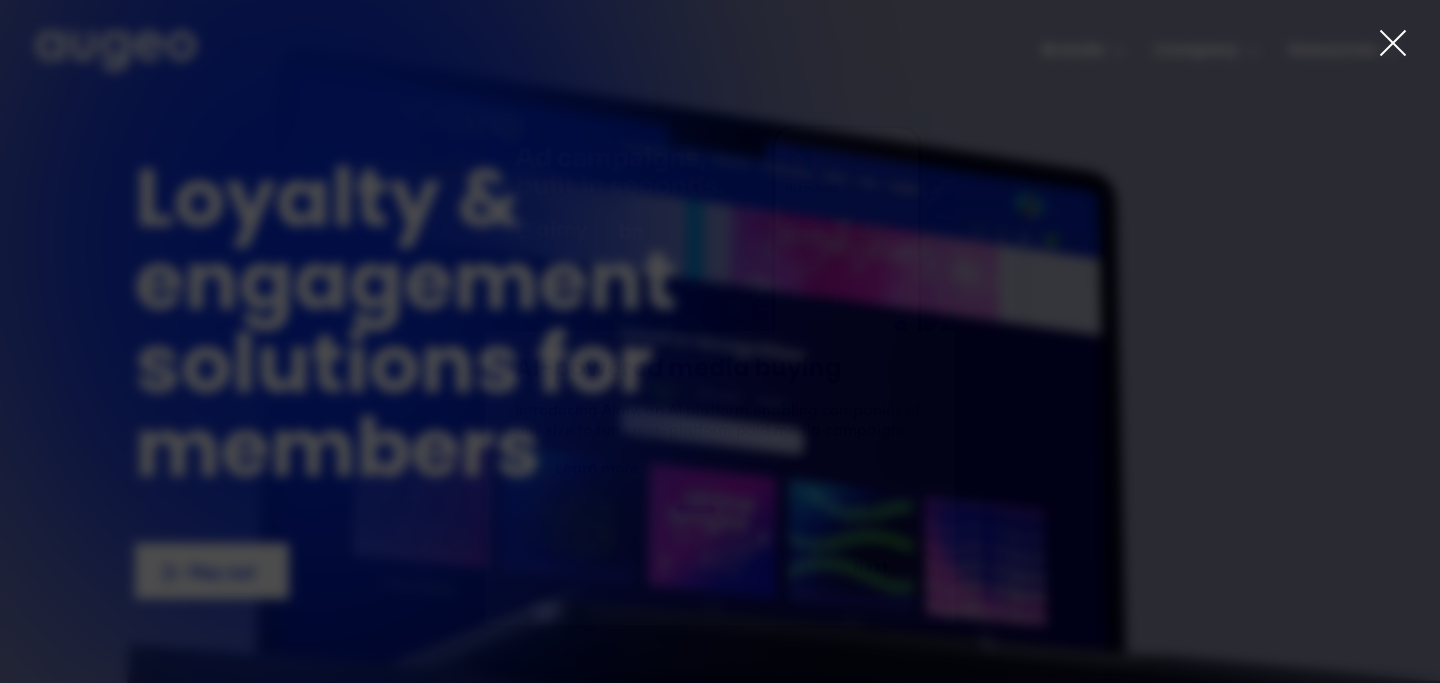 scroll, scrollTop: 113, scrollLeft: 0, axis: vertical 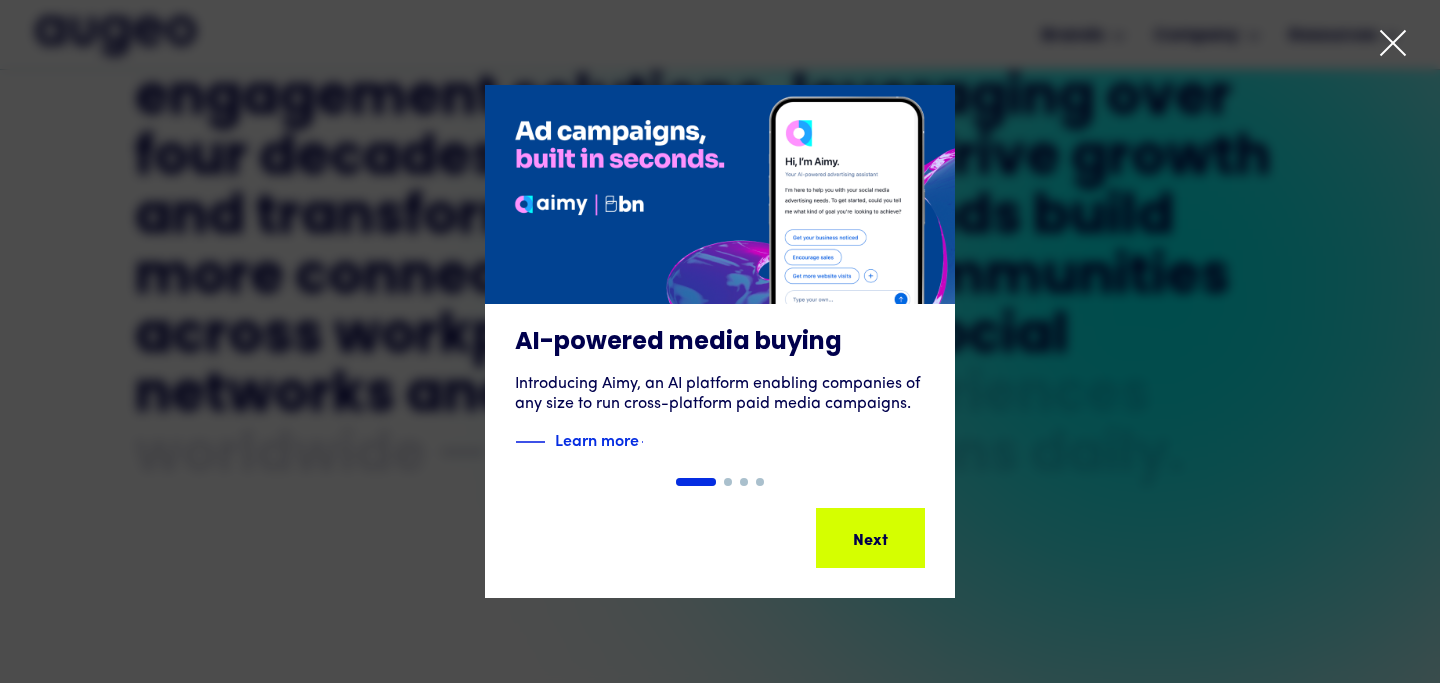 click 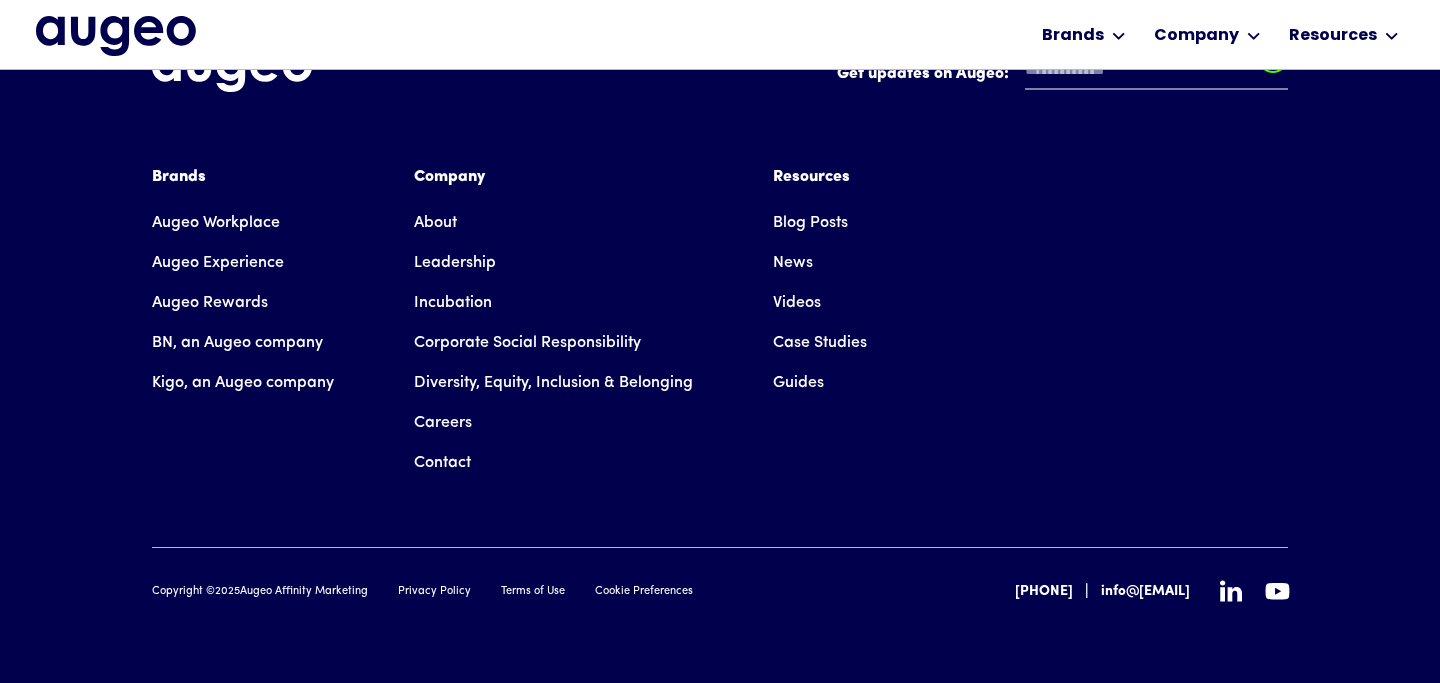 scroll, scrollTop: 4574, scrollLeft: 0, axis: vertical 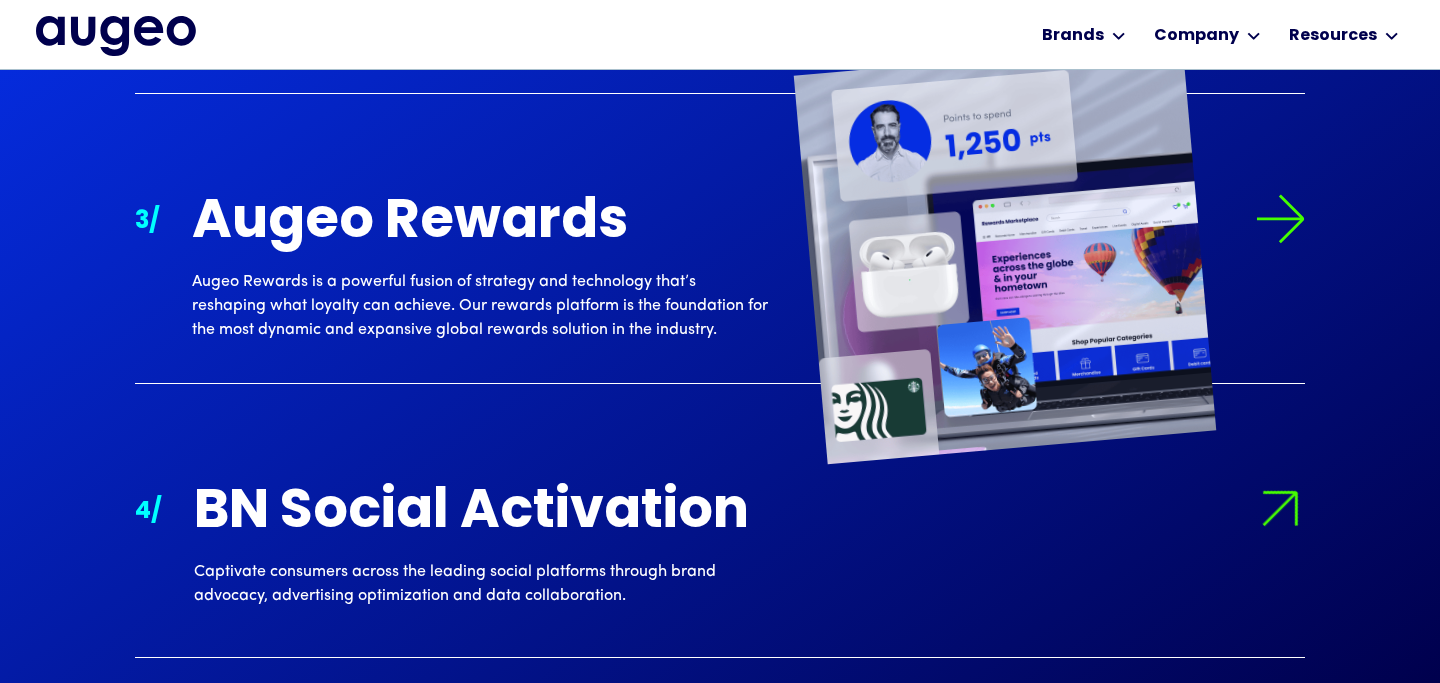 click at bounding box center [1280, 219] 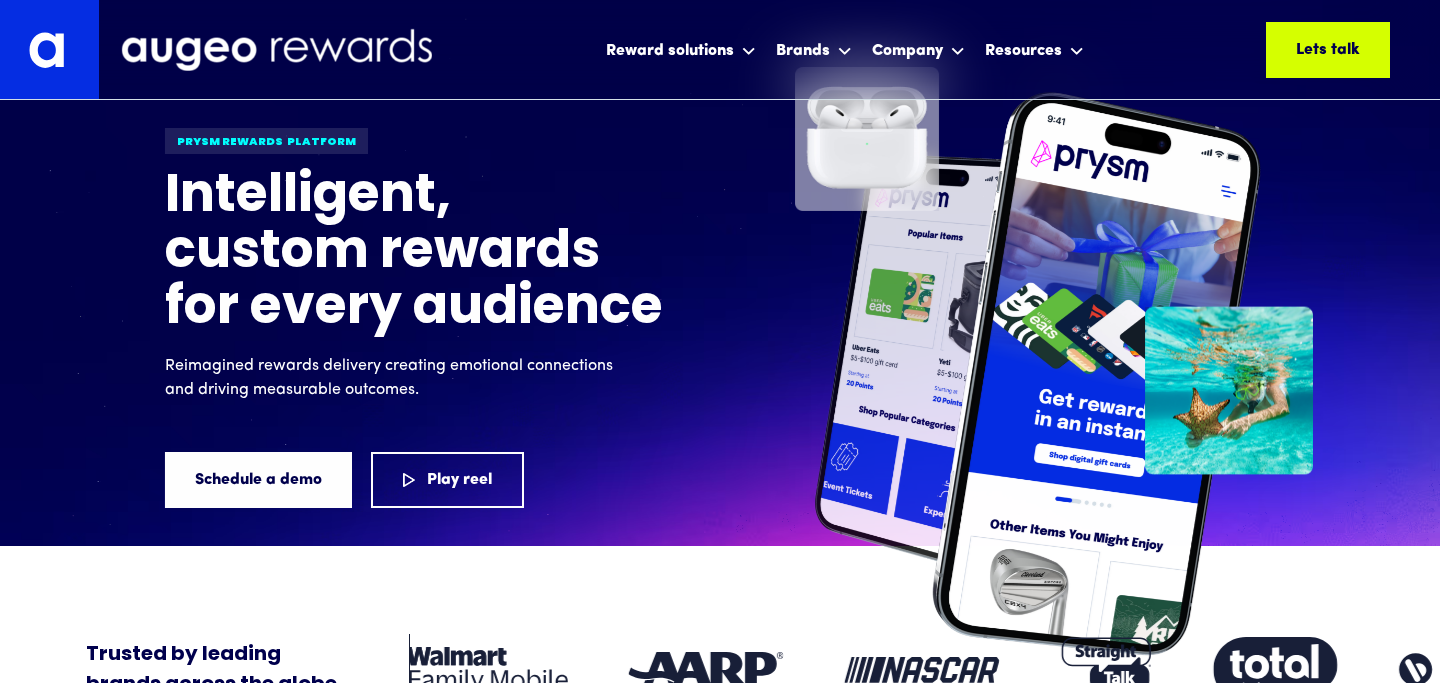 scroll, scrollTop: 0, scrollLeft: 0, axis: both 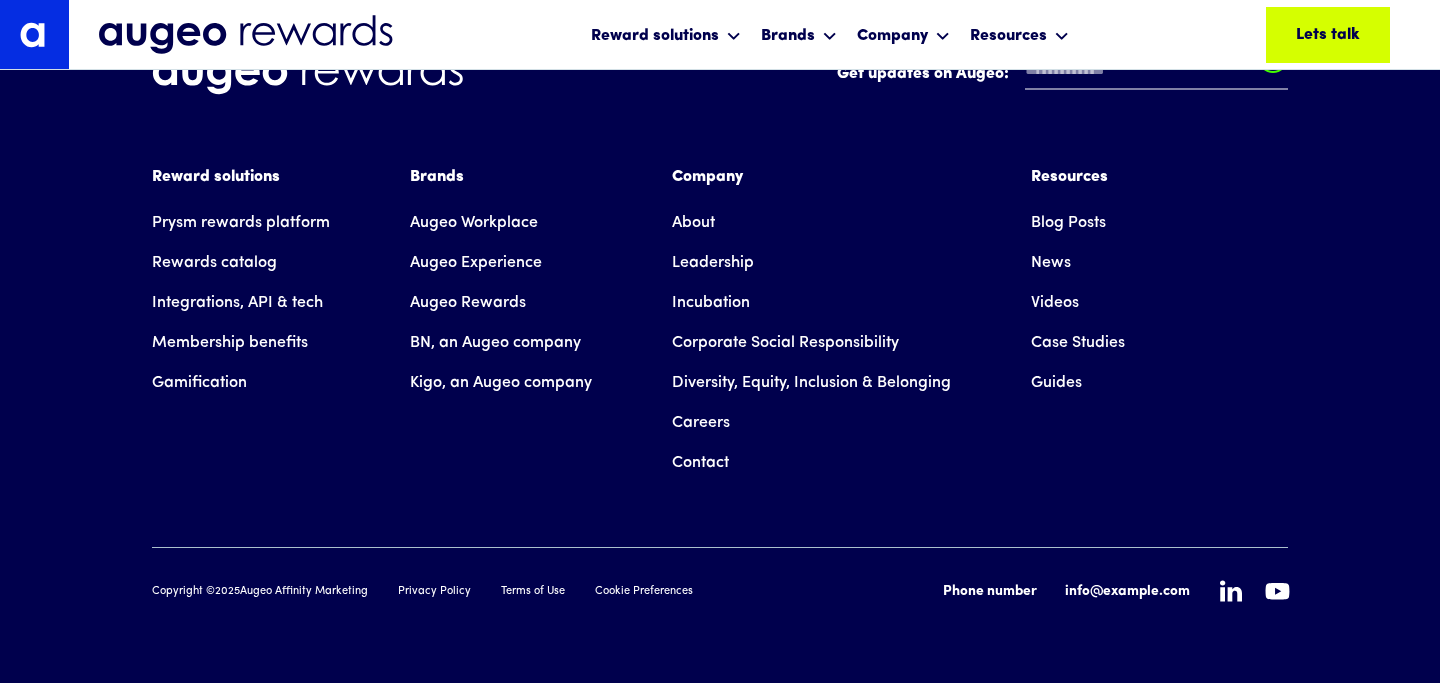 click on "Prysm rewards platform" at bounding box center (241, 223) 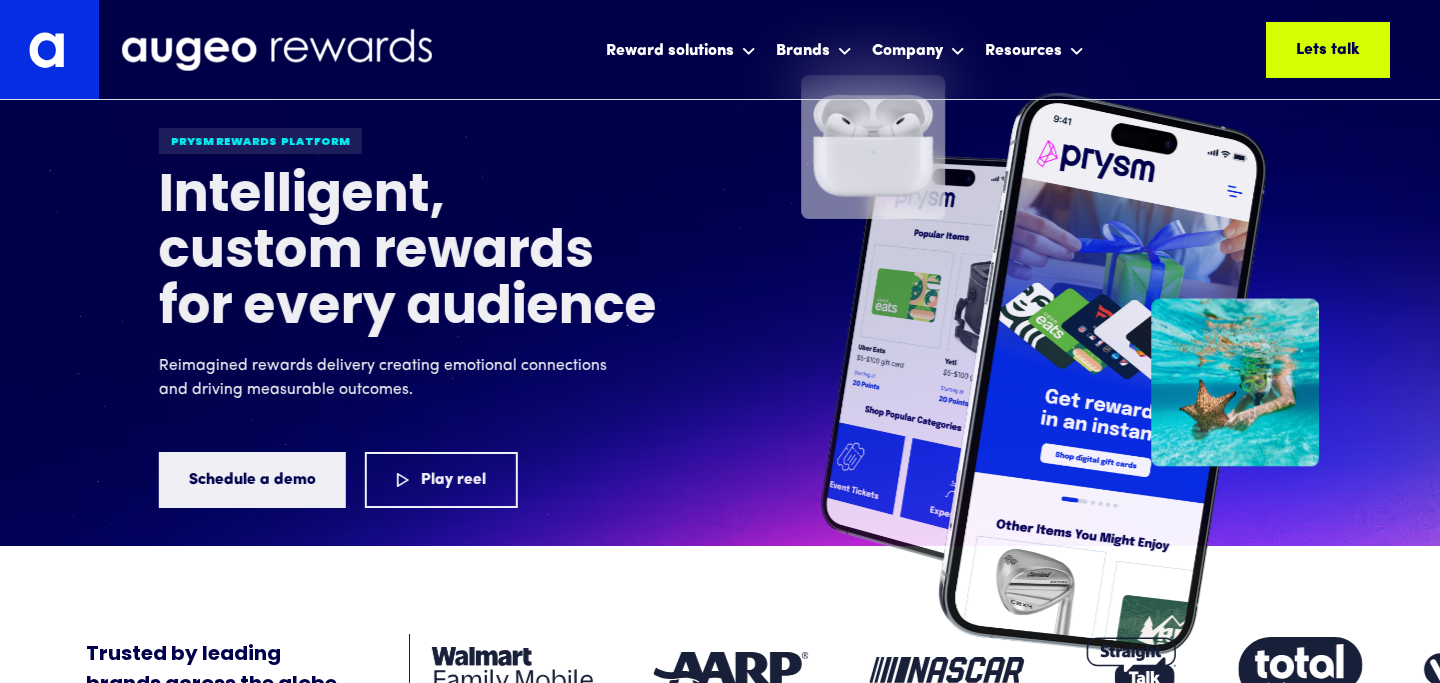 scroll, scrollTop: 0, scrollLeft: 0, axis: both 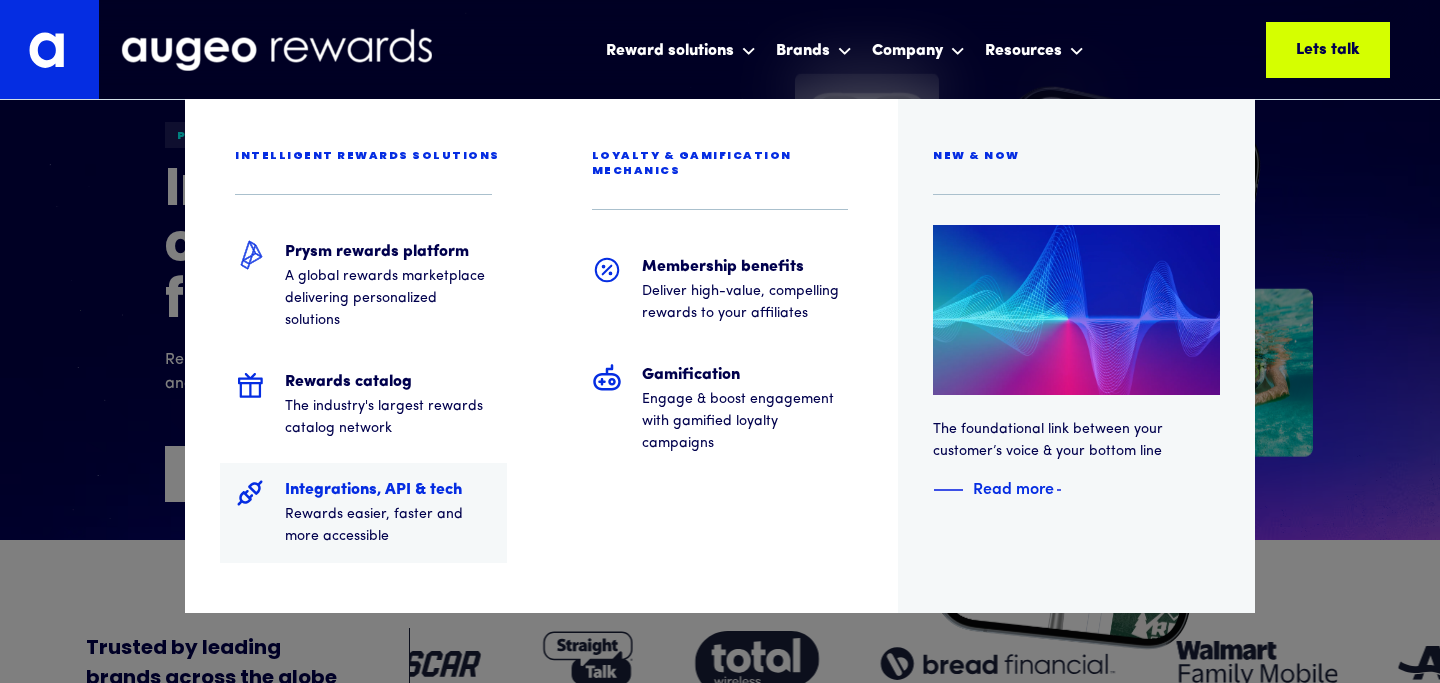 click on "Integrations, API & tech" at bounding box center [388, 490] 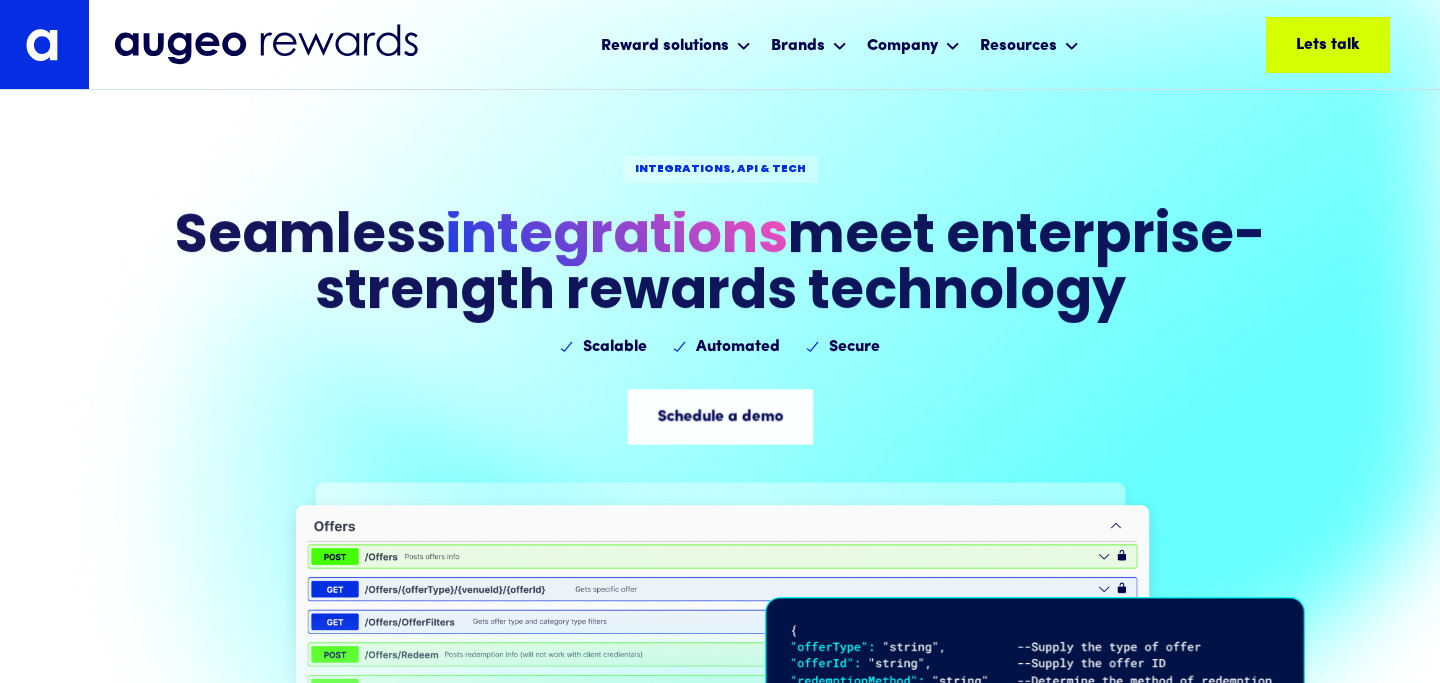 scroll, scrollTop: 0, scrollLeft: 0, axis: both 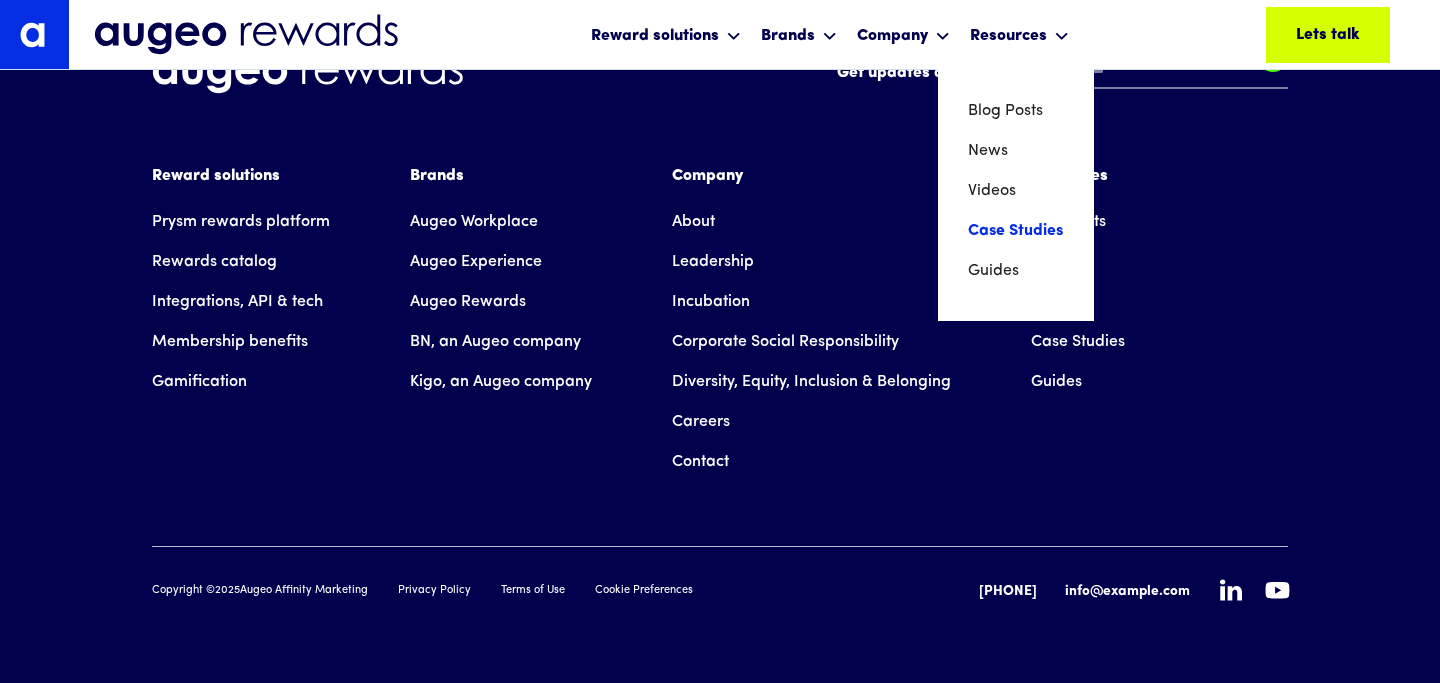 click on "Case Studies" at bounding box center [1016, 231] 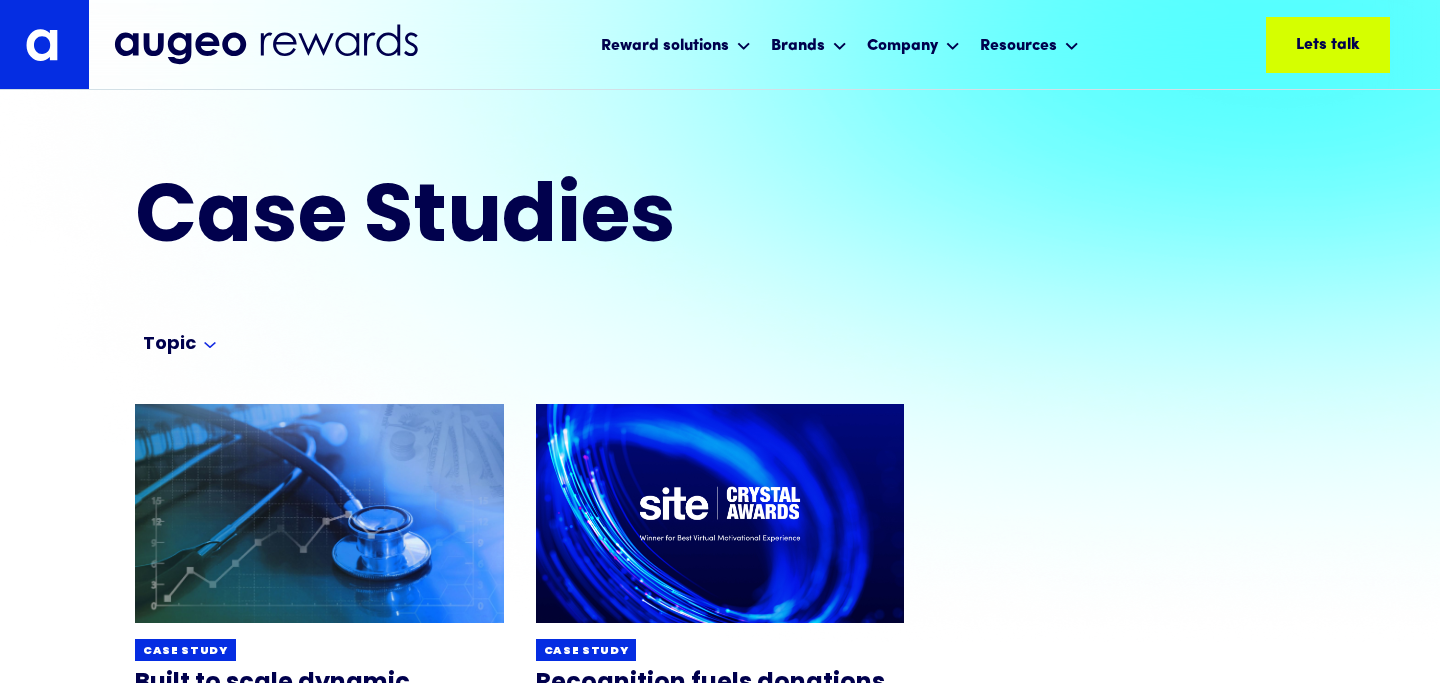 scroll, scrollTop: 0, scrollLeft: 0, axis: both 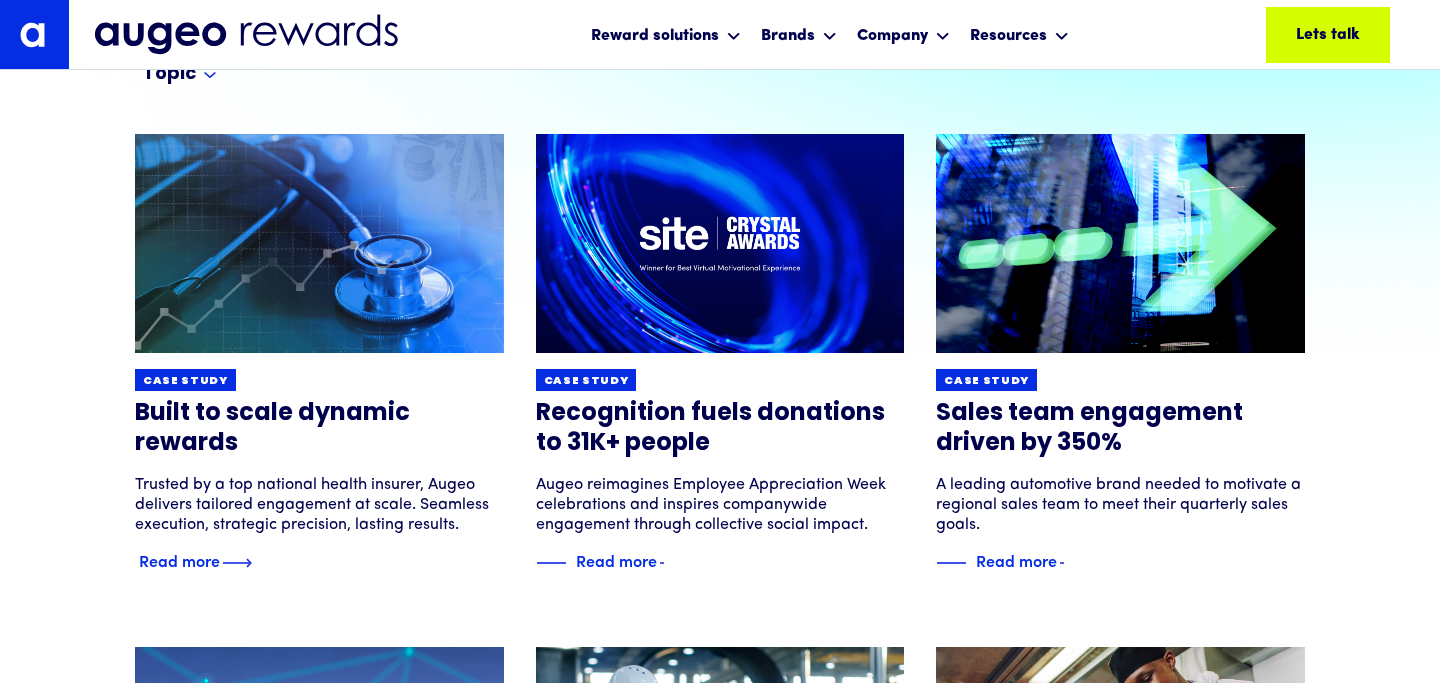 click at bounding box center [319, 243] 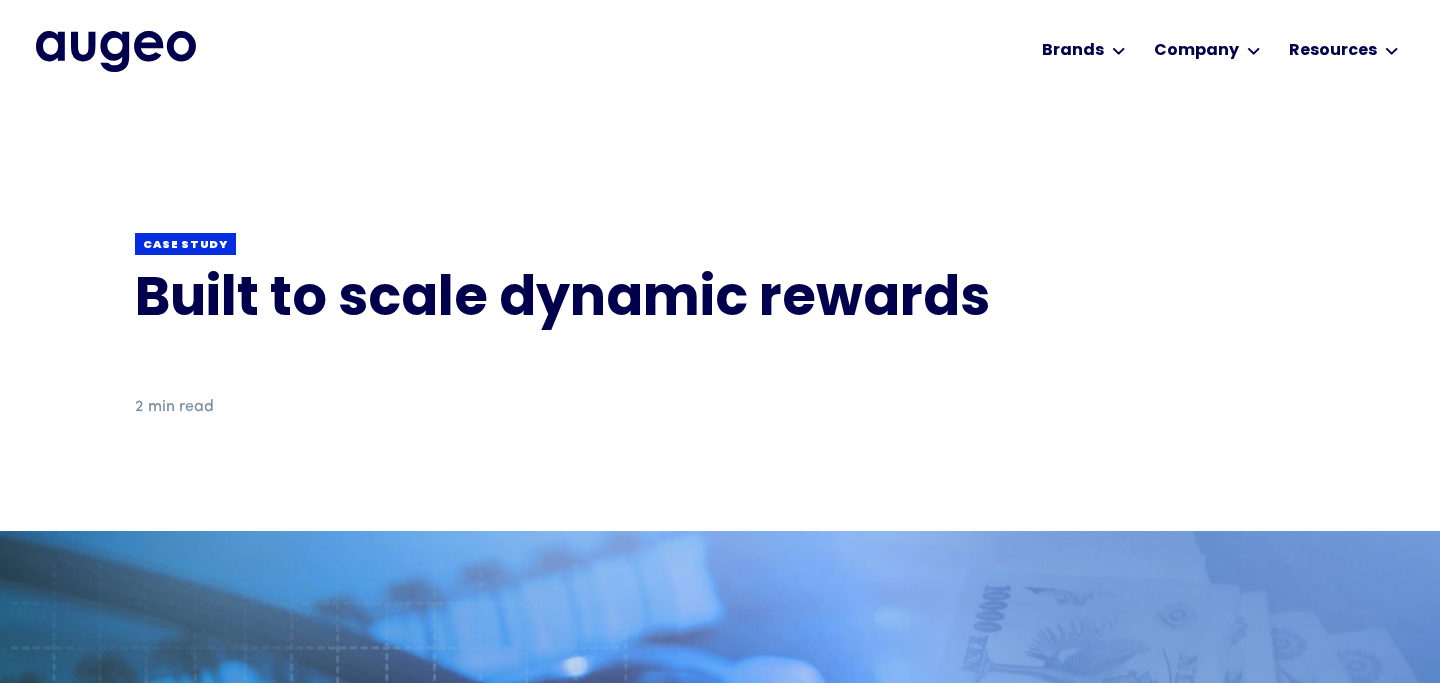 scroll, scrollTop: 0, scrollLeft: 0, axis: both 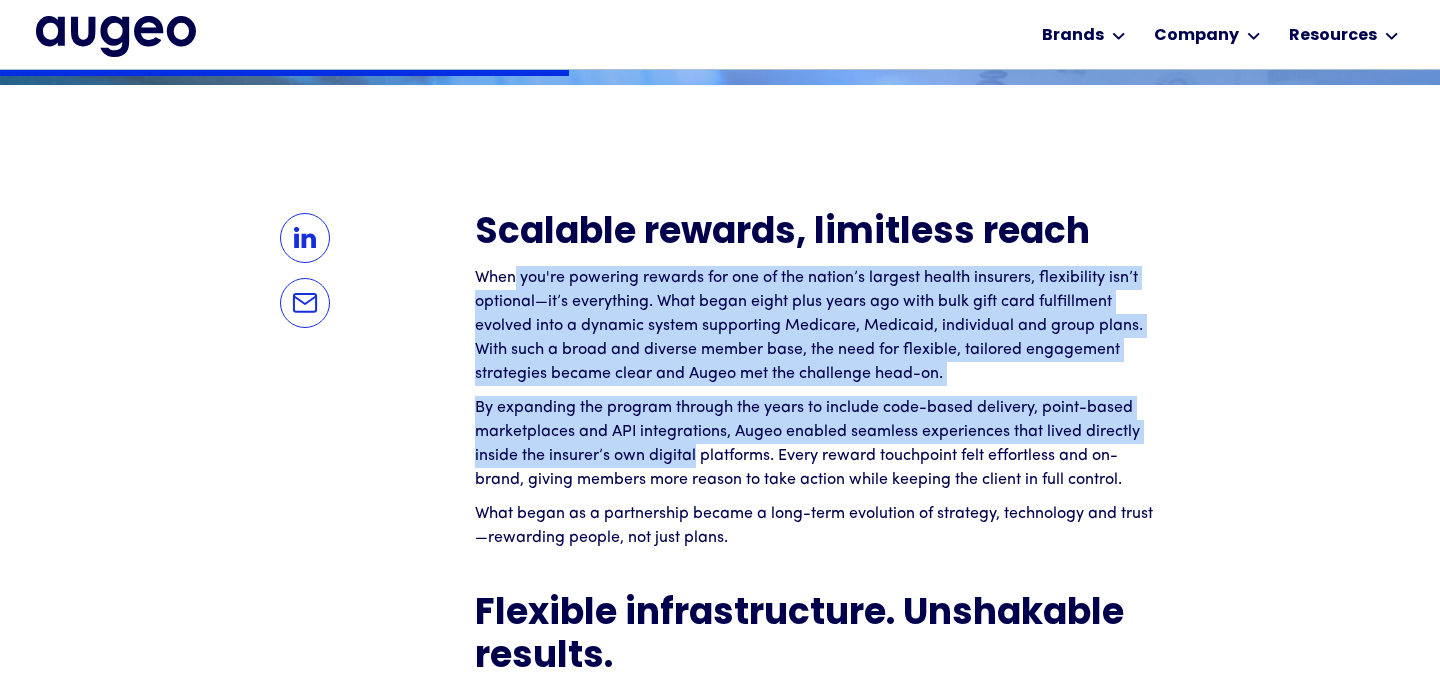 drag, startPoint x: 516, startPoint y: 274, endPoint x: 693, endPoint y: 444, distance: 245.41597 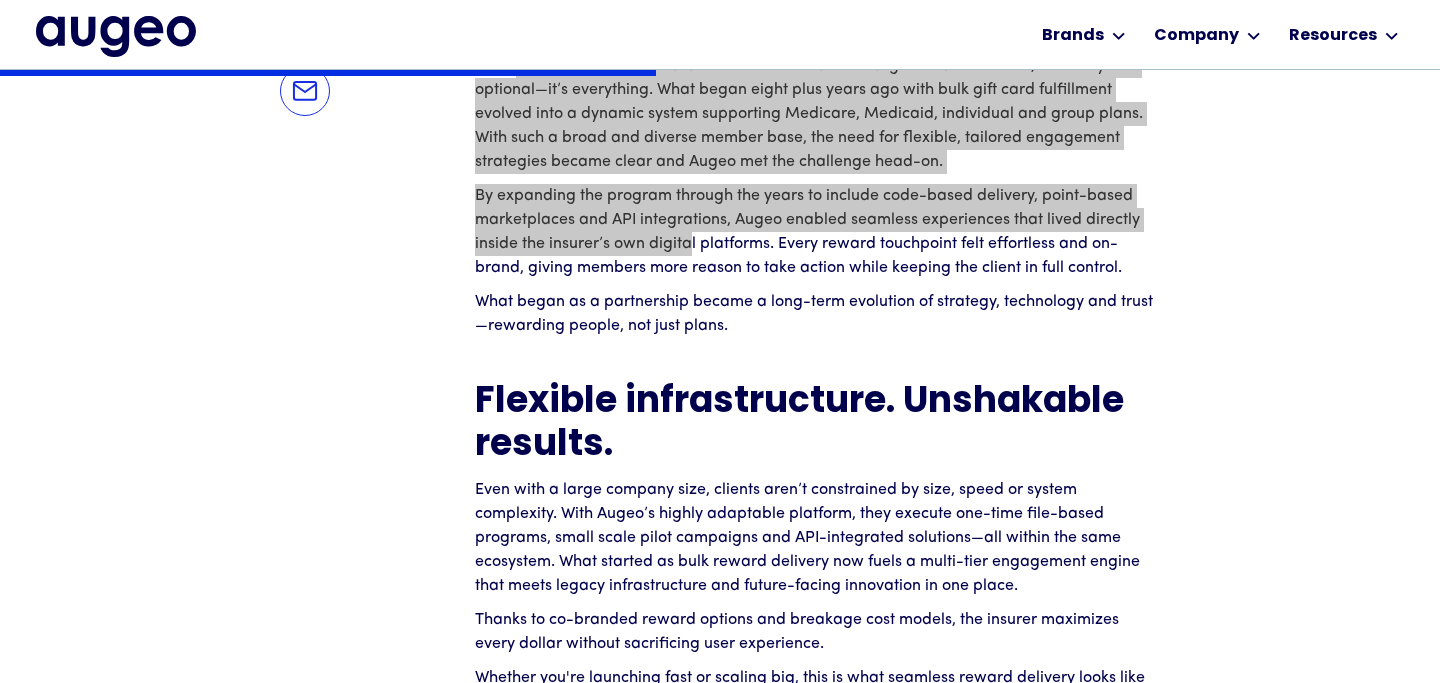 scroll, scrollTop: 1595, scrollLeft: 0, axis: vertical 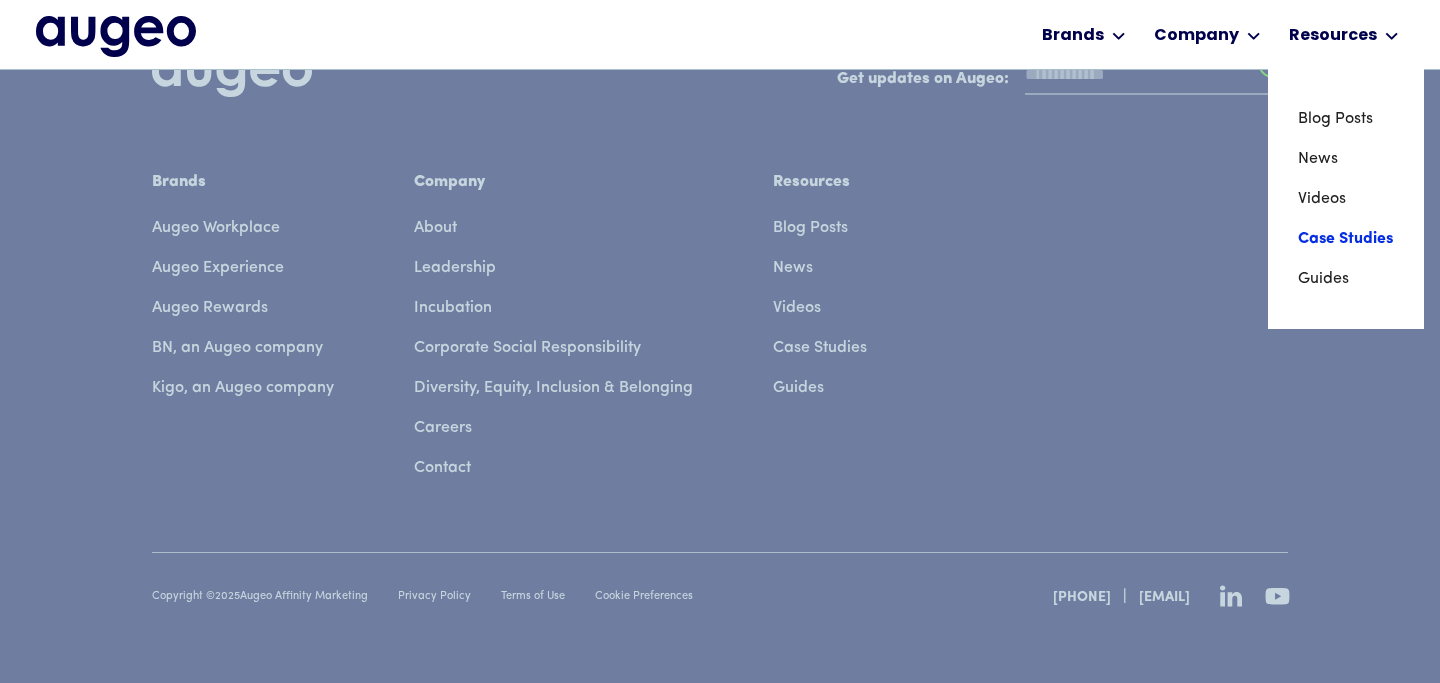click on "Case Studies" at bounding box center (1346, 239) 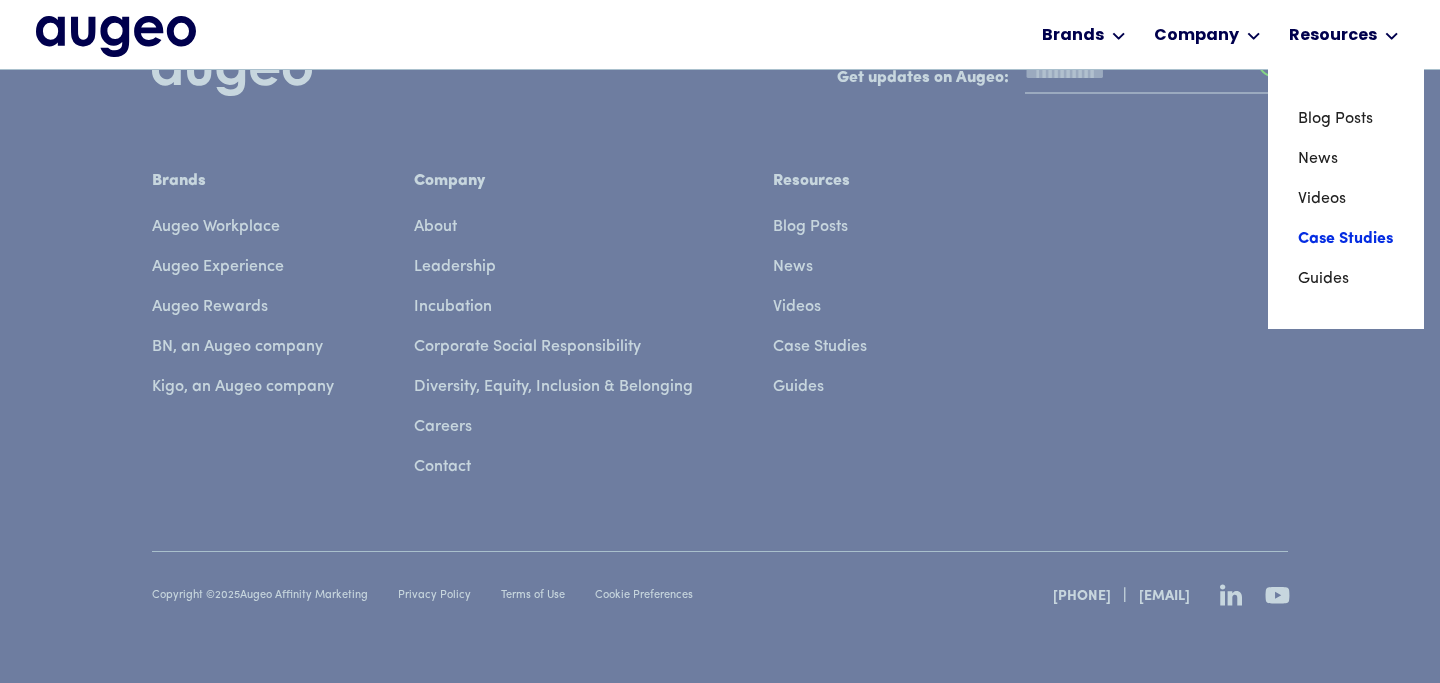 scroll, scrollTop: 3495, scrollLeft: 0, axis: vertical 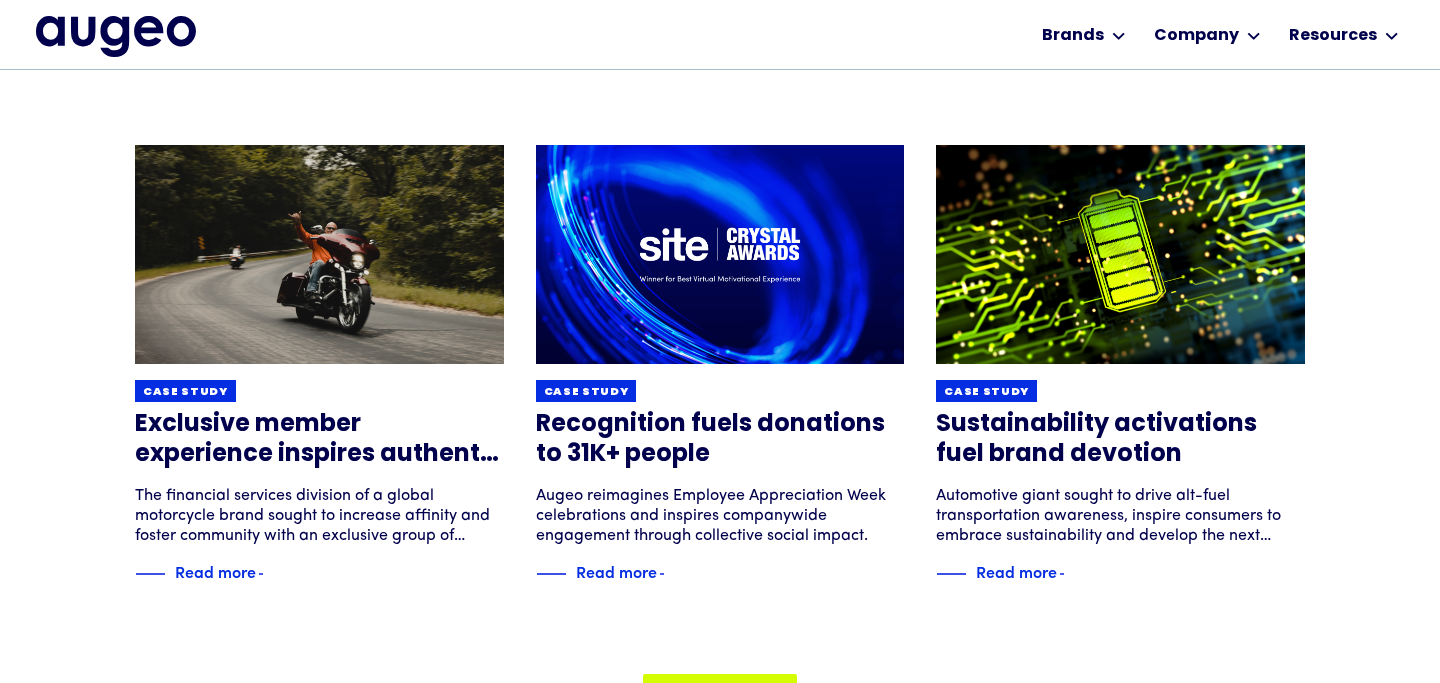 click on "Previous Load more Load more Load more Load more Load more" at bounding box center (720, 664) 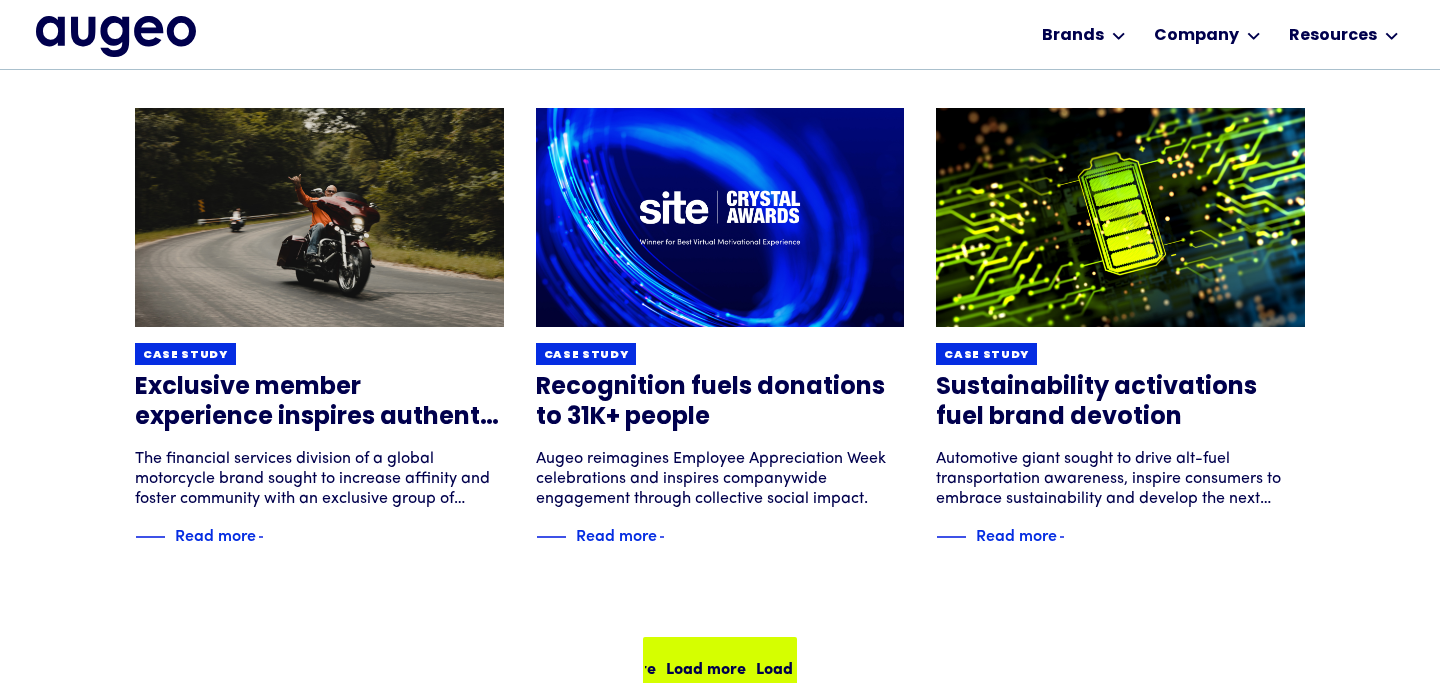click on "Load more Load more Load more Load more" at bounding box center (751, 667) 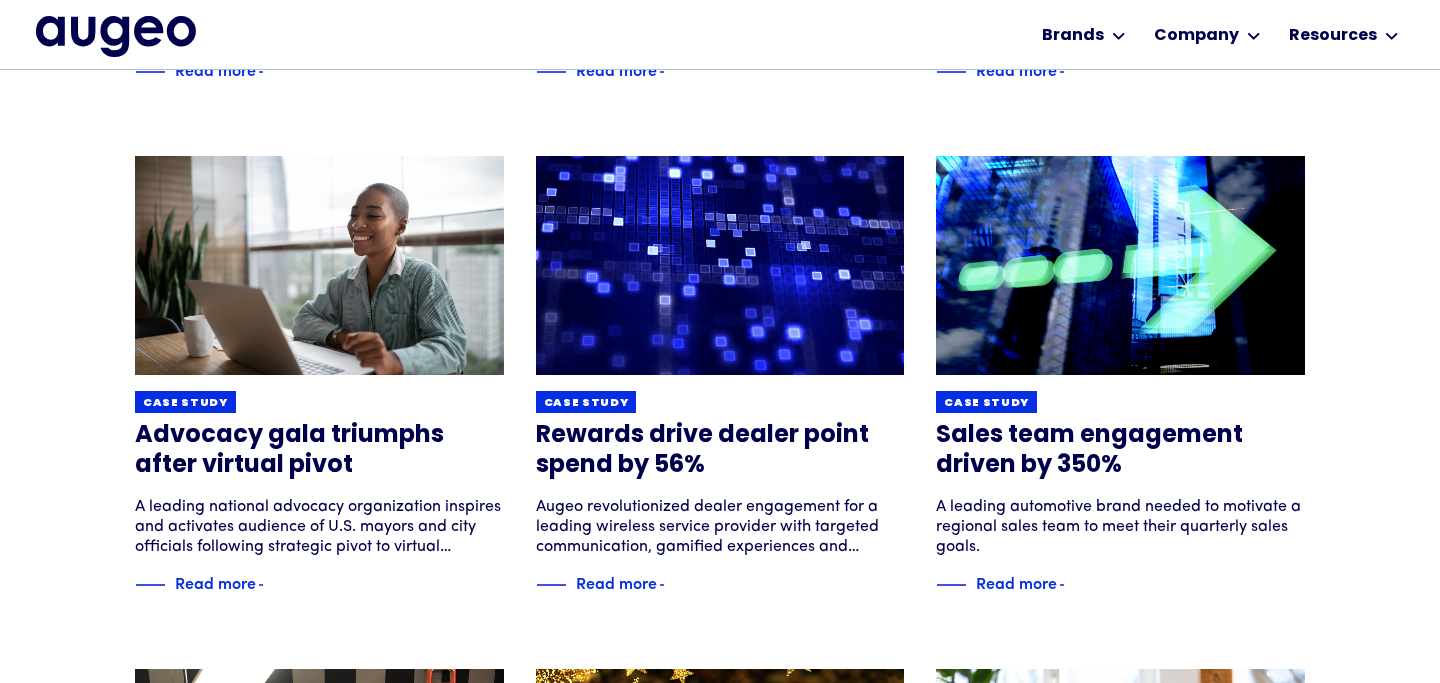 scroll, scrollTop: 1757, scrollLeft: 0, axis: vertical 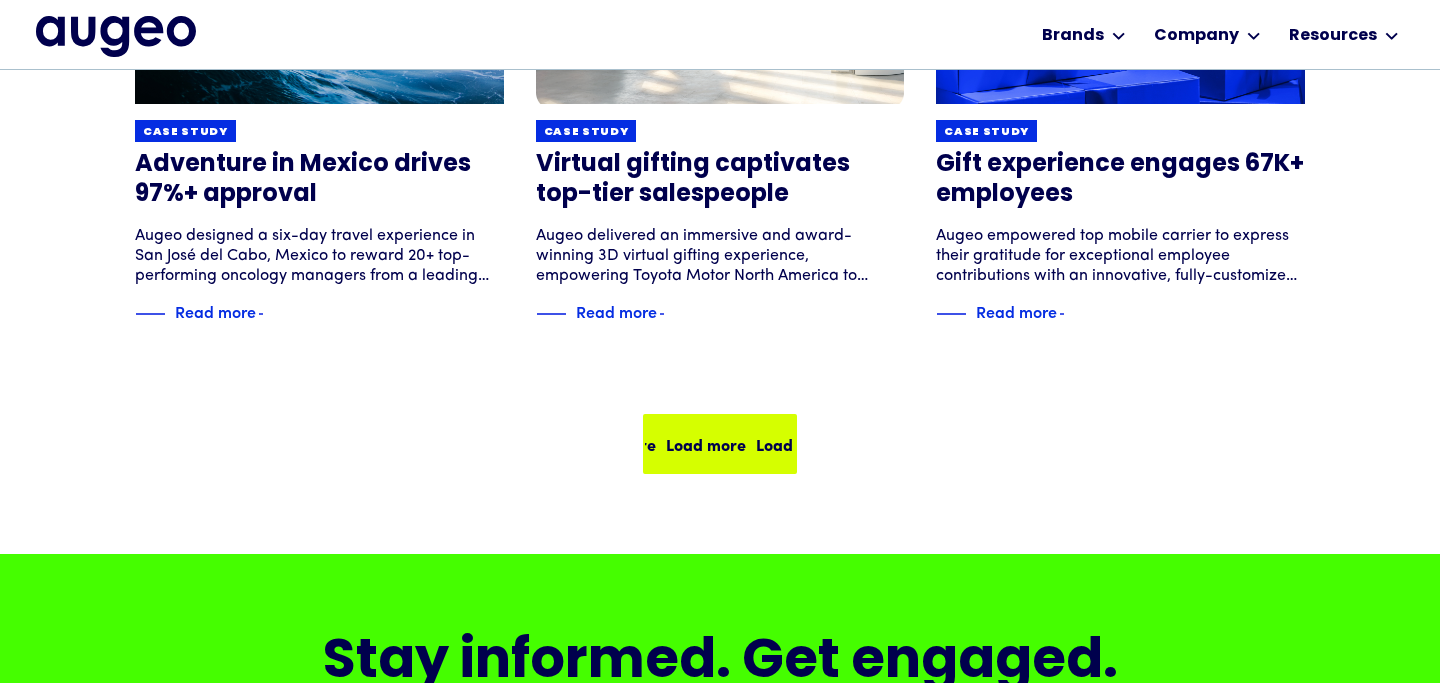 click on "Load more Load more Load more Load more" at bounding box center [720, 444] 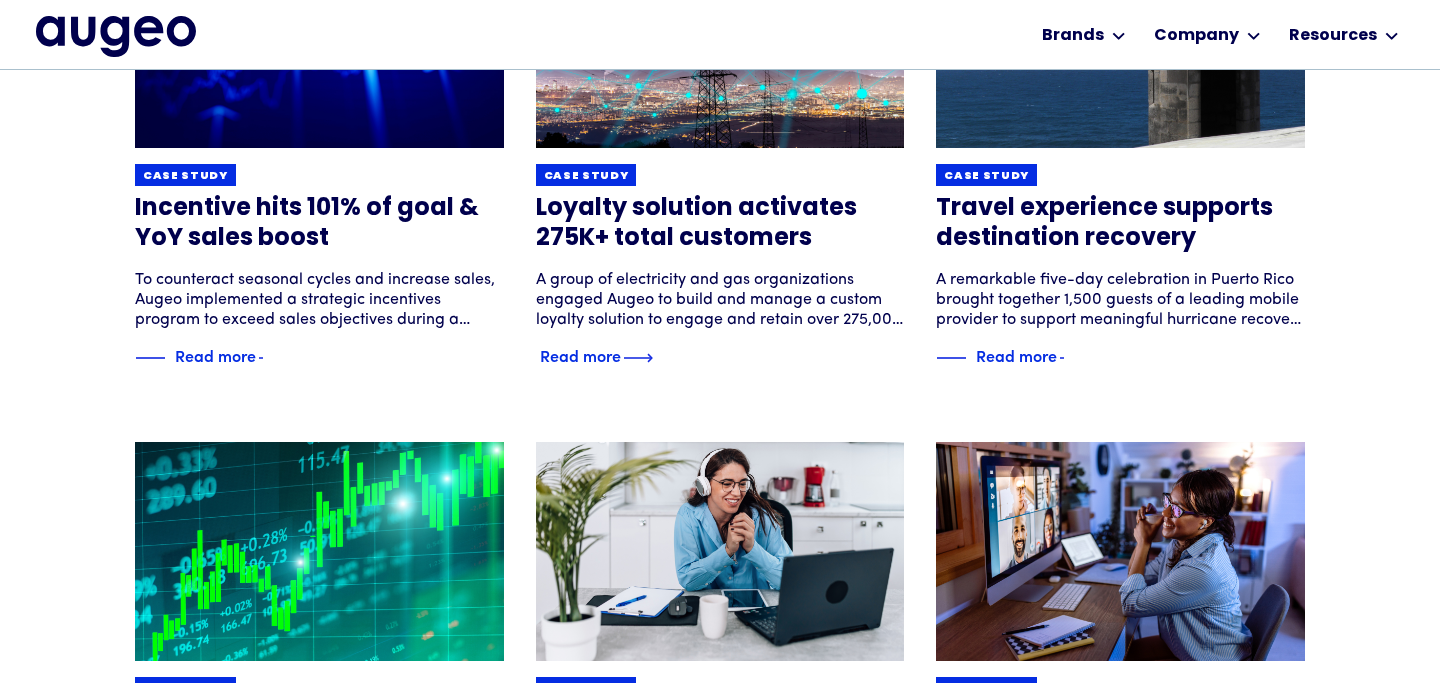 scroll, scrollTop: 4037, scrollLeft: 0, axis: vertical 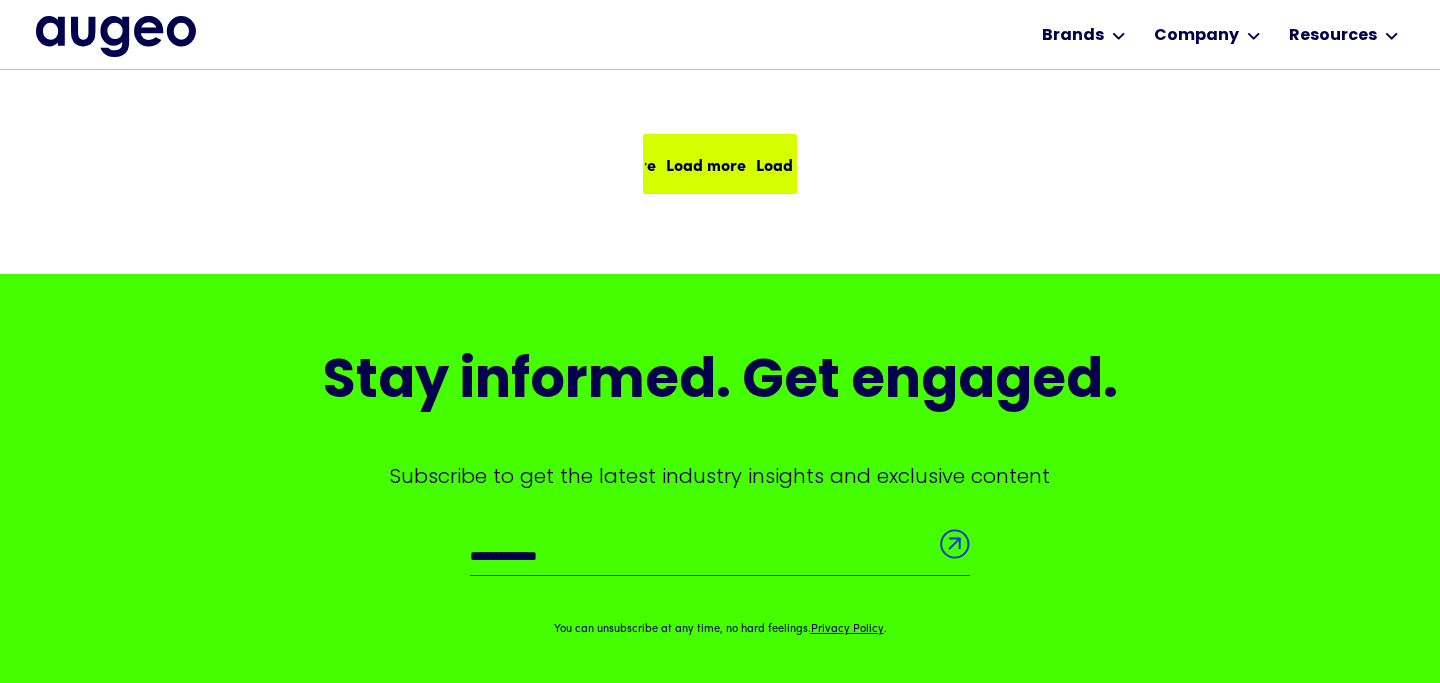 click on "Load more Load more Load more Load more" at bounding box center (720, 164) 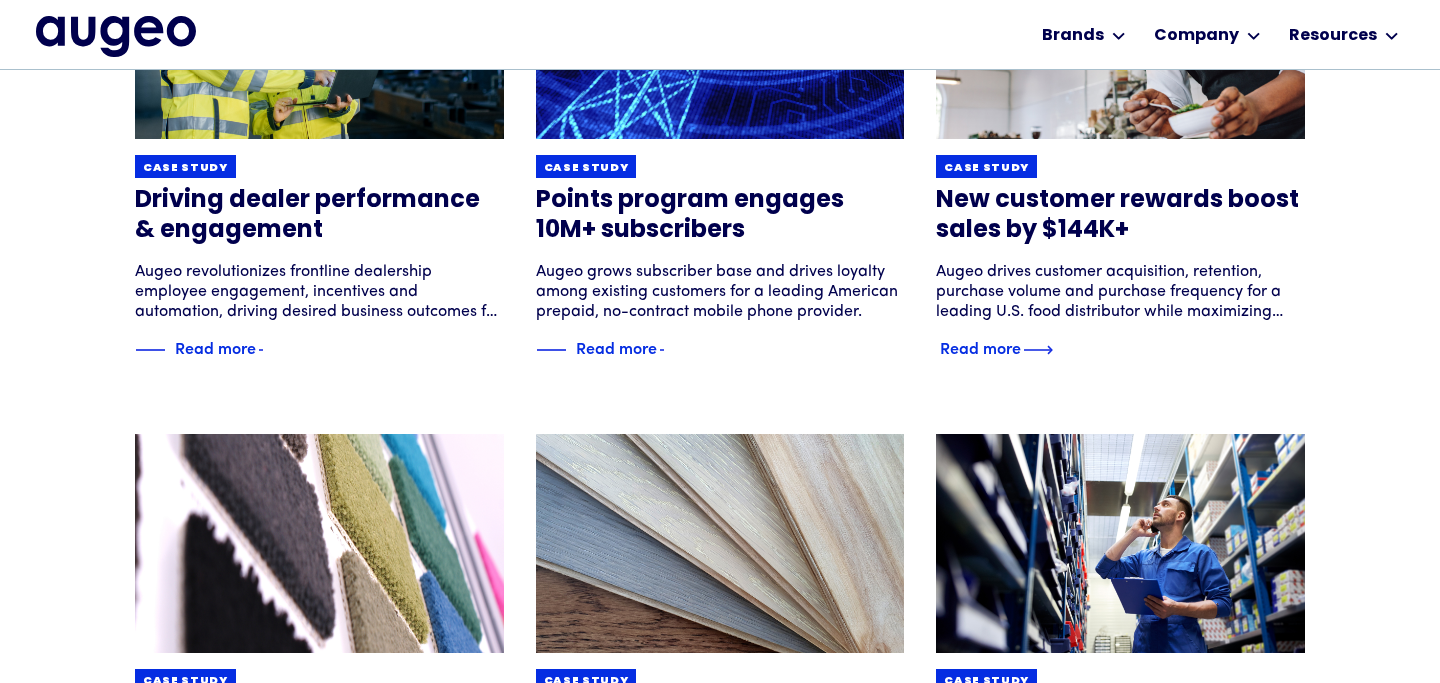 scroll, scrollTop: 5586, scrollLeft: 0, axis: vertical 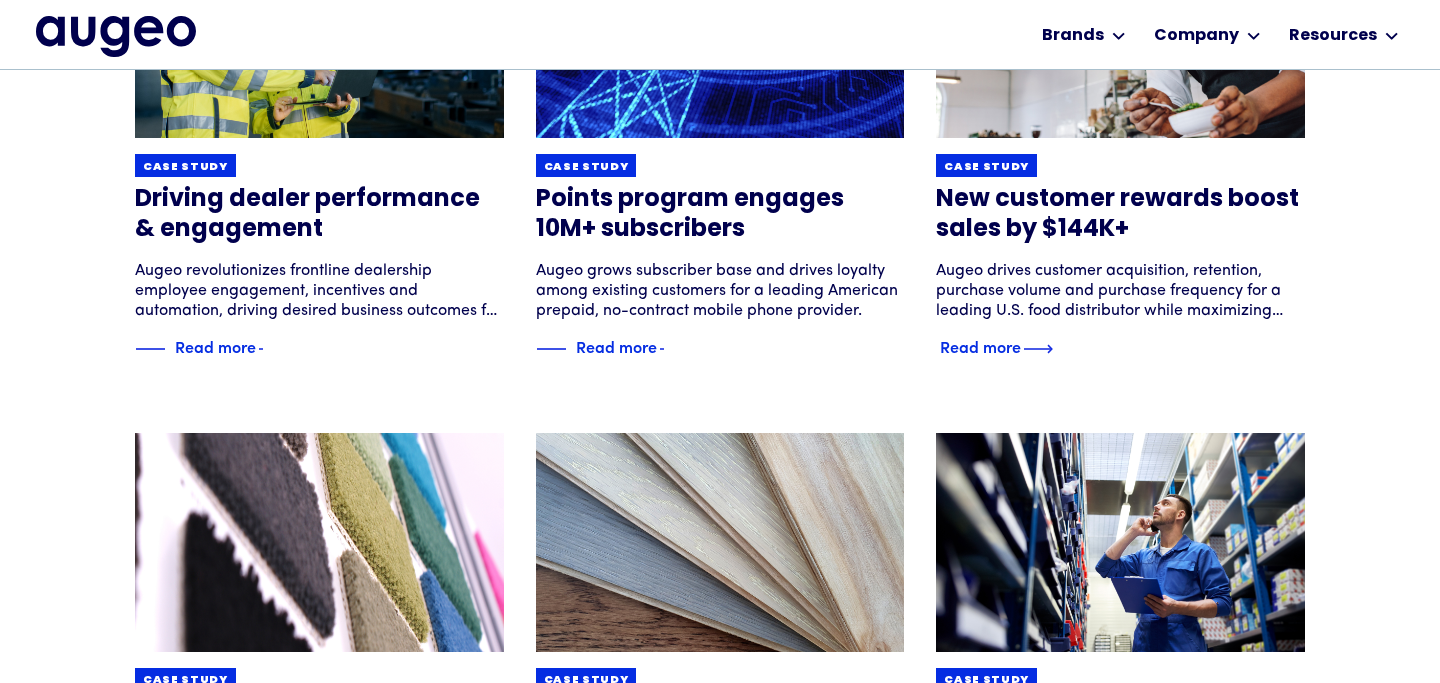 click on "New customer rewards boost sales by $144K+" at bounding box center [1120, 215] 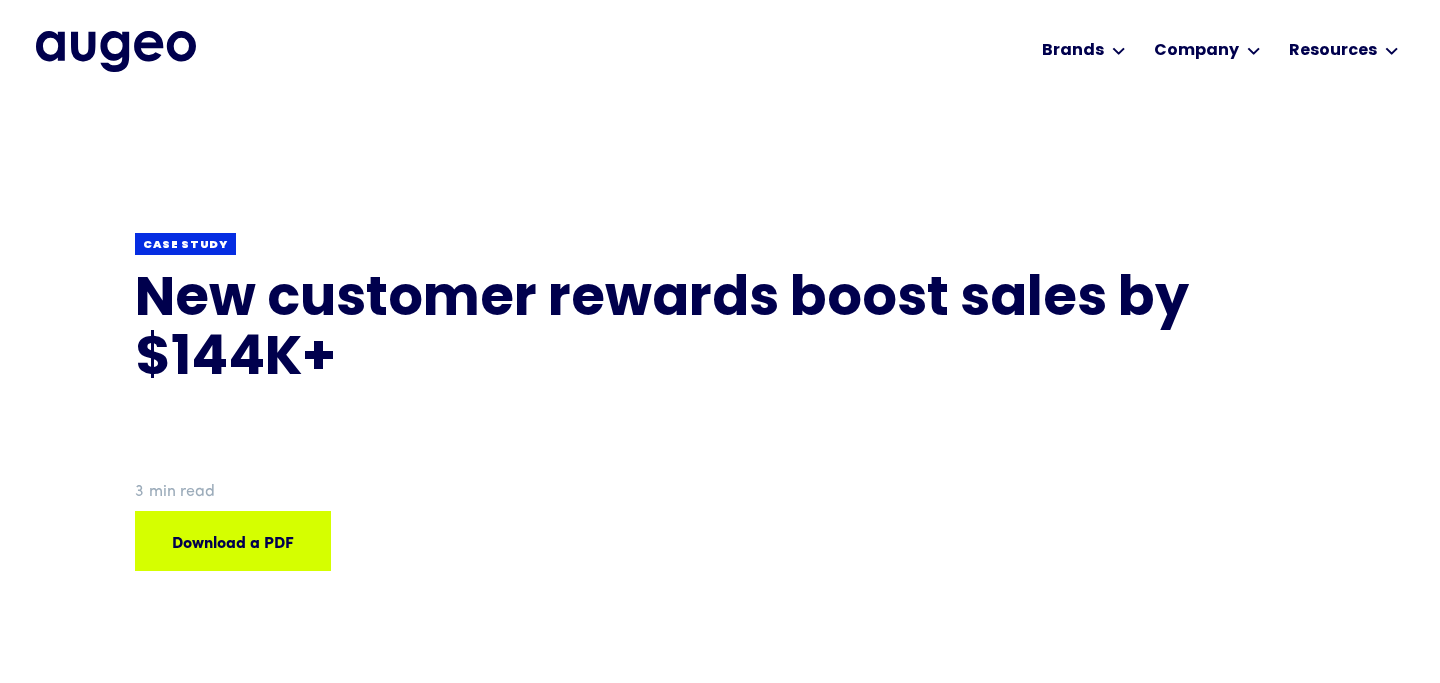 scroll, scrollTop: 0, scrollLeft: 0, axis: both 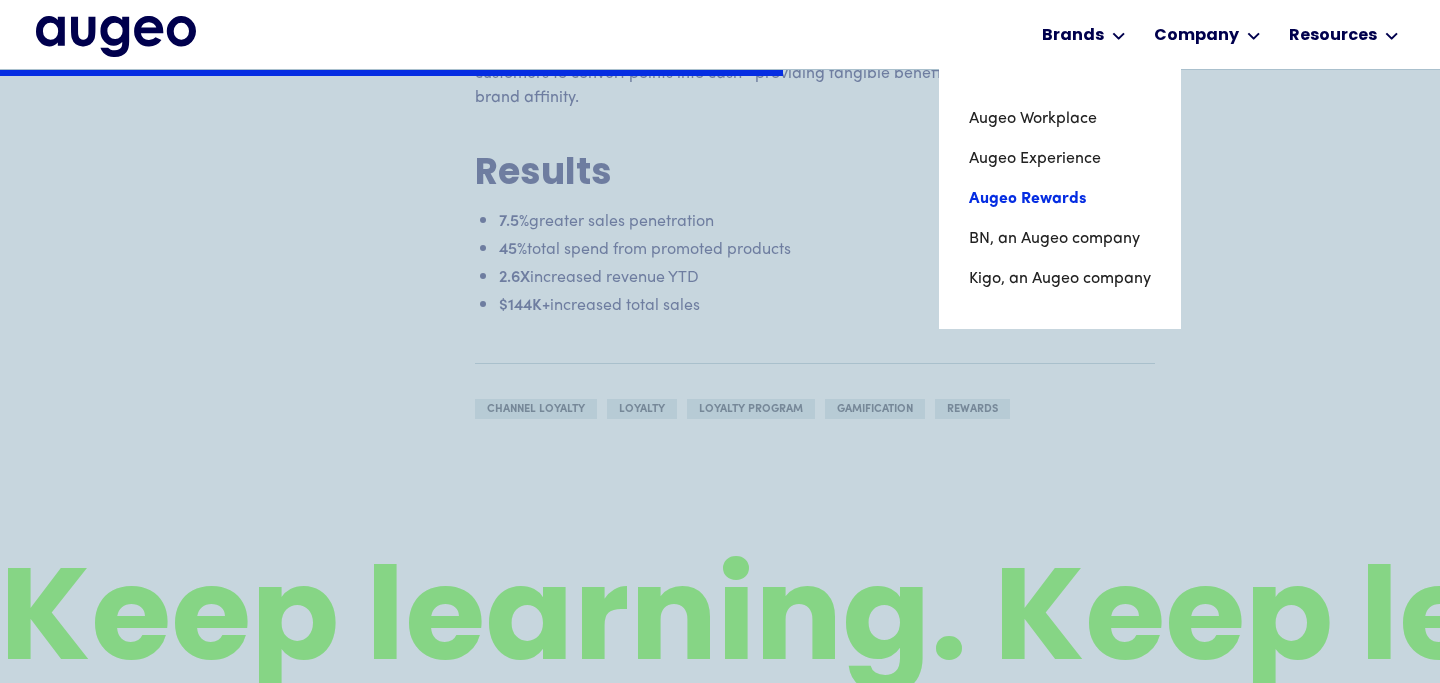 click on "Augeo Rewards" at bounding box center [1060, 199] 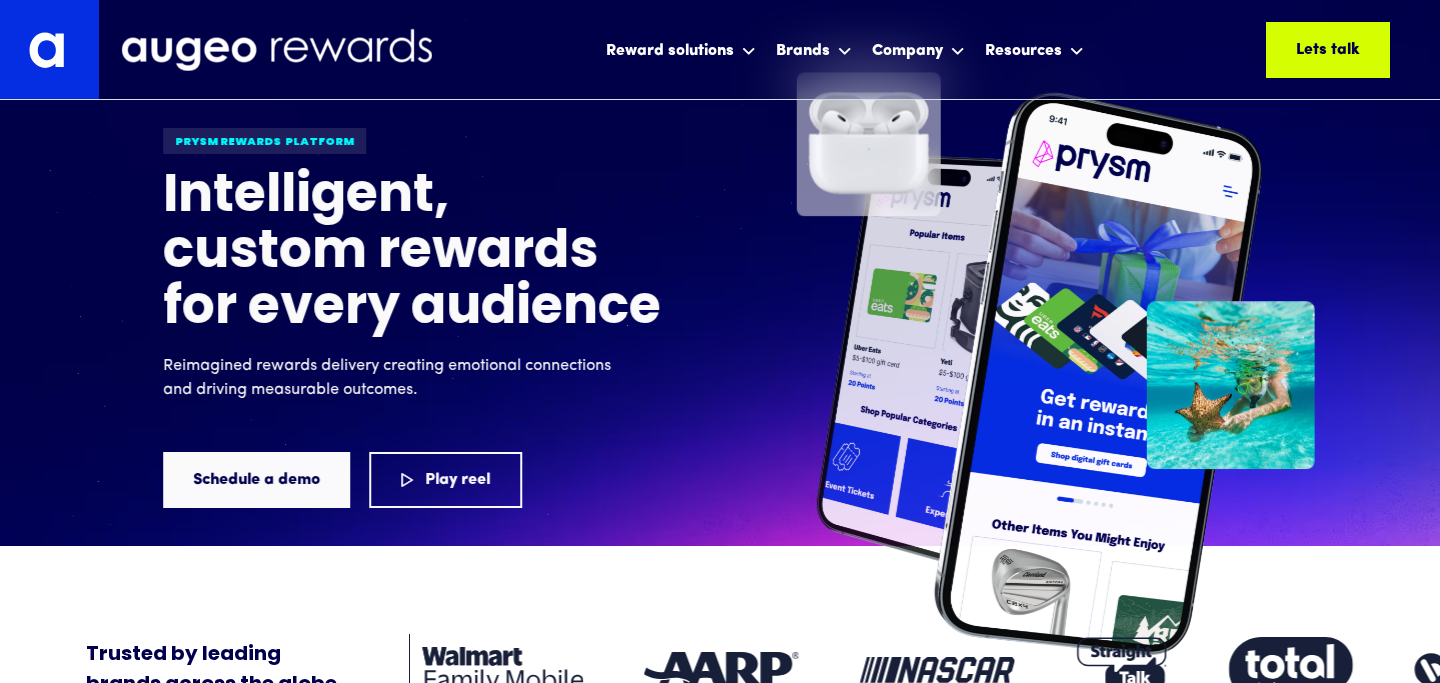 scroll, scrollTop: 0, scrollLeft: 0, axis: both 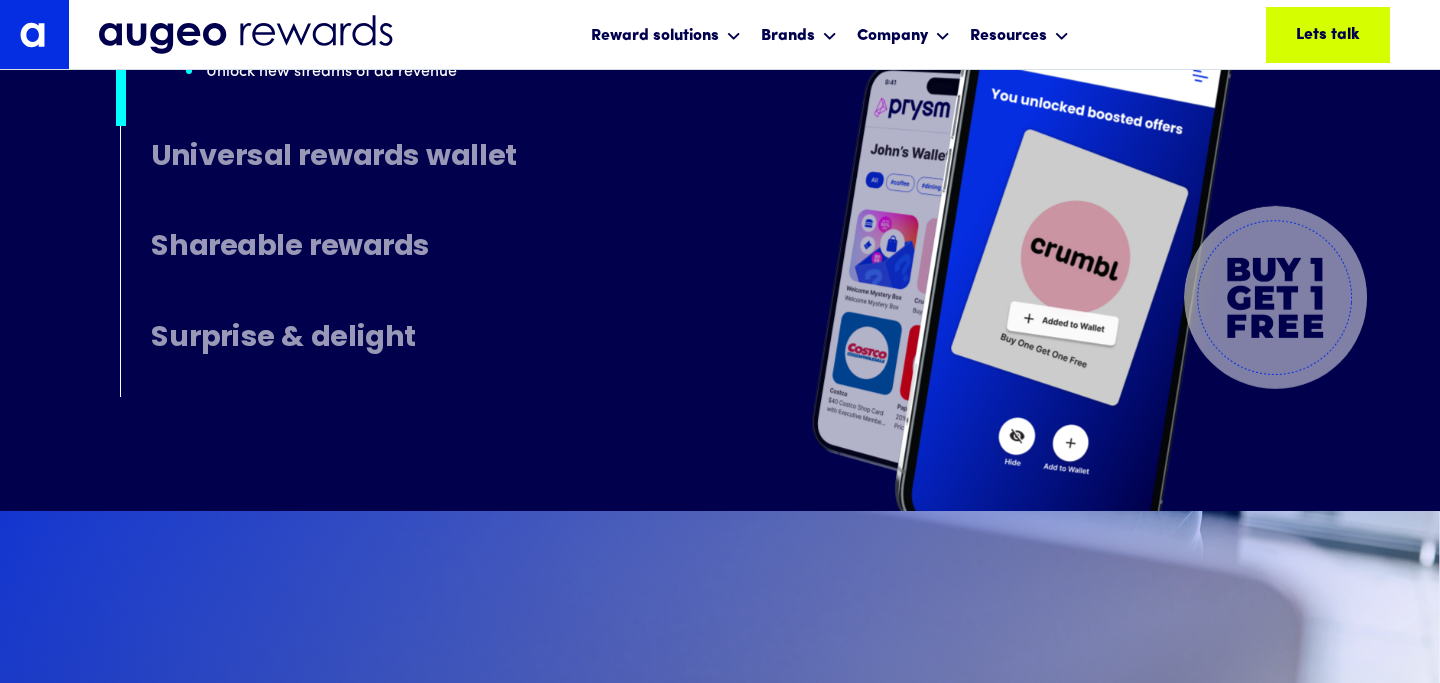 click on "Universal rewards wallet An embedded digital wallet reimagines communication and delivery of digital content" at bounding box center (379, 171) 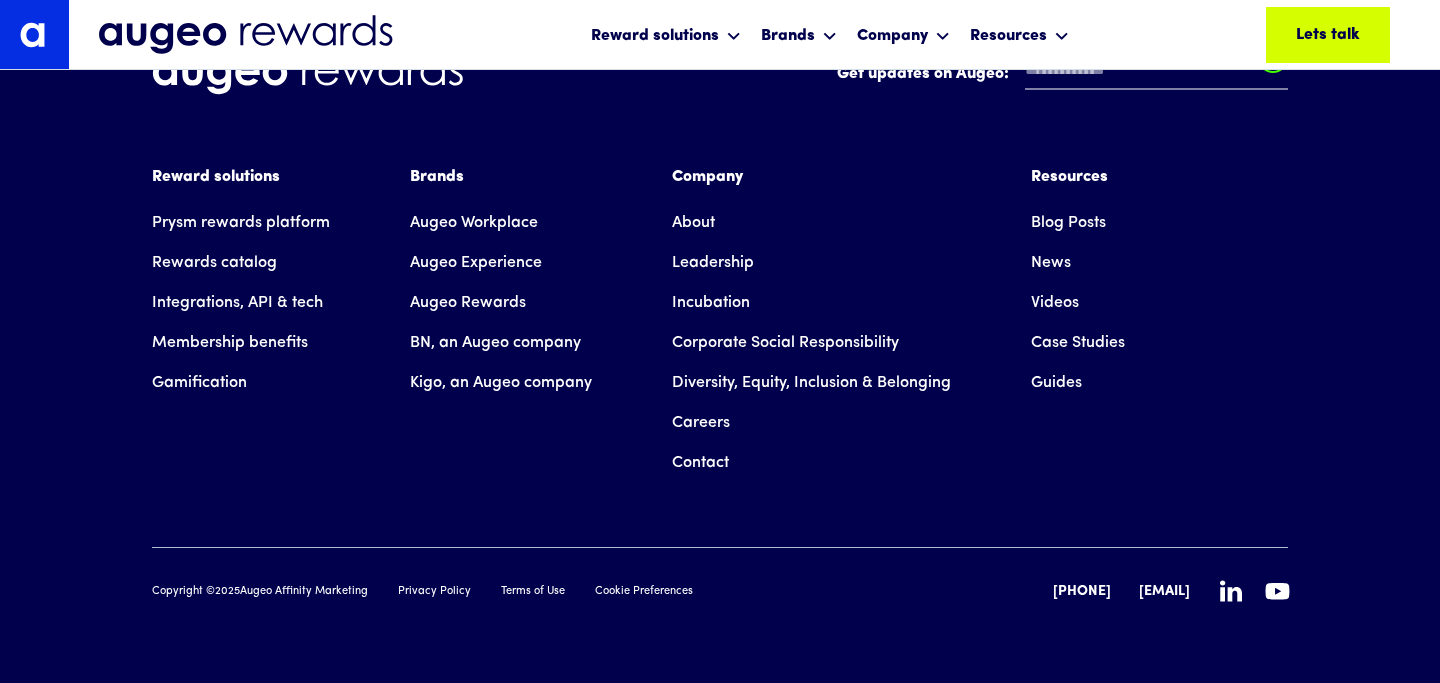 scroll, scrollTop: 13598, scrollLeft: 0, axis: vertical 